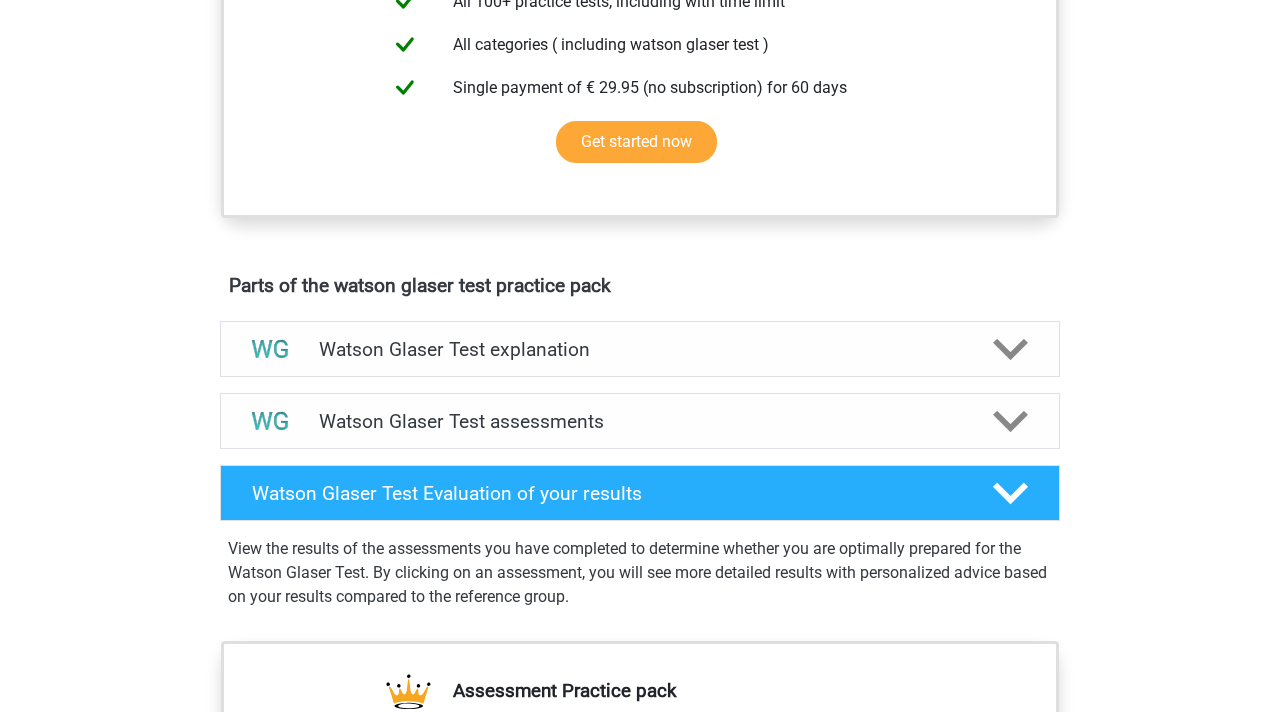 scroll, scrollTop: 891, scrollLeft: 0, axis: vertical 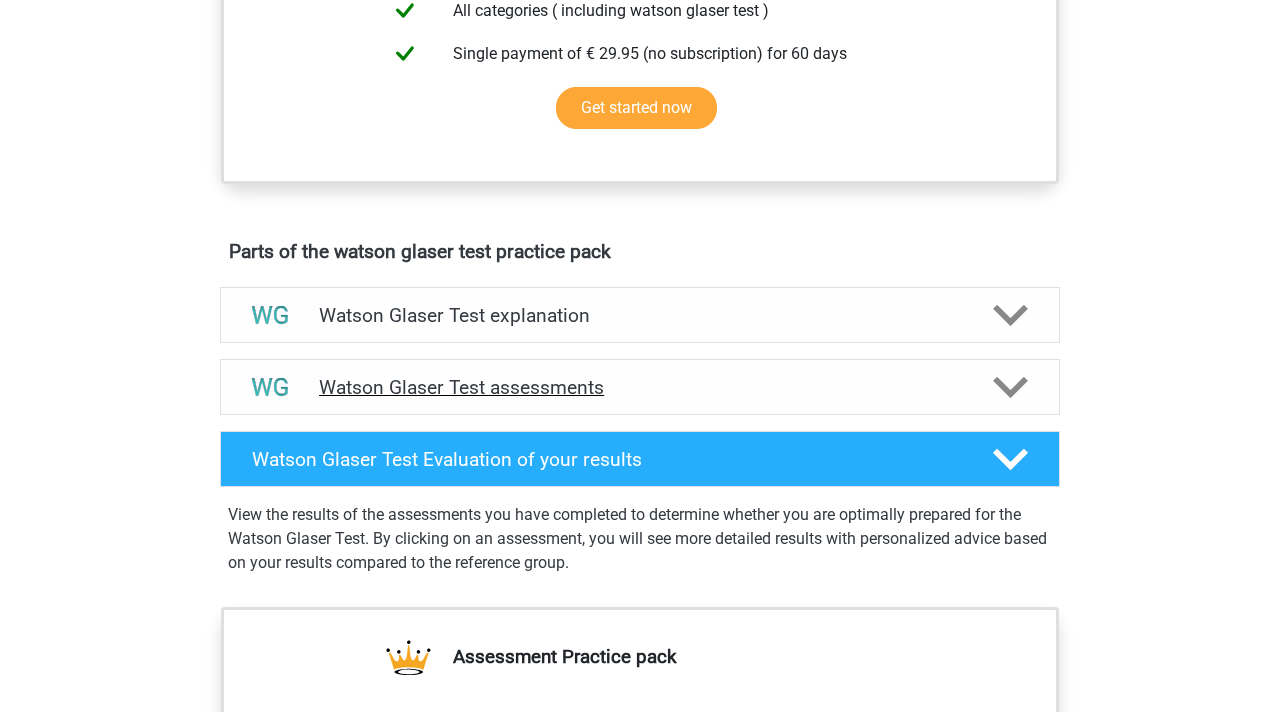 click on "Watson Glaser Test assessments" at bounding box center (640, 387) 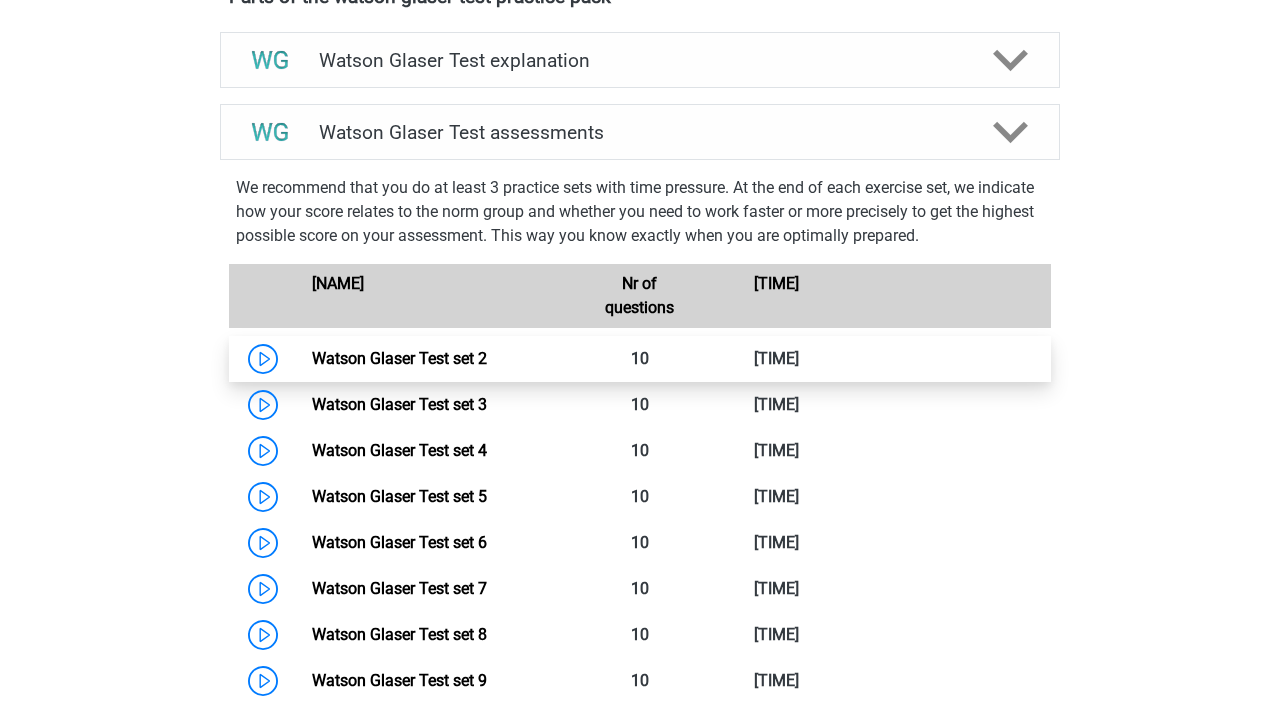 scroll, scrollTop: 1127, scrollLeft: 0, axis: vertical 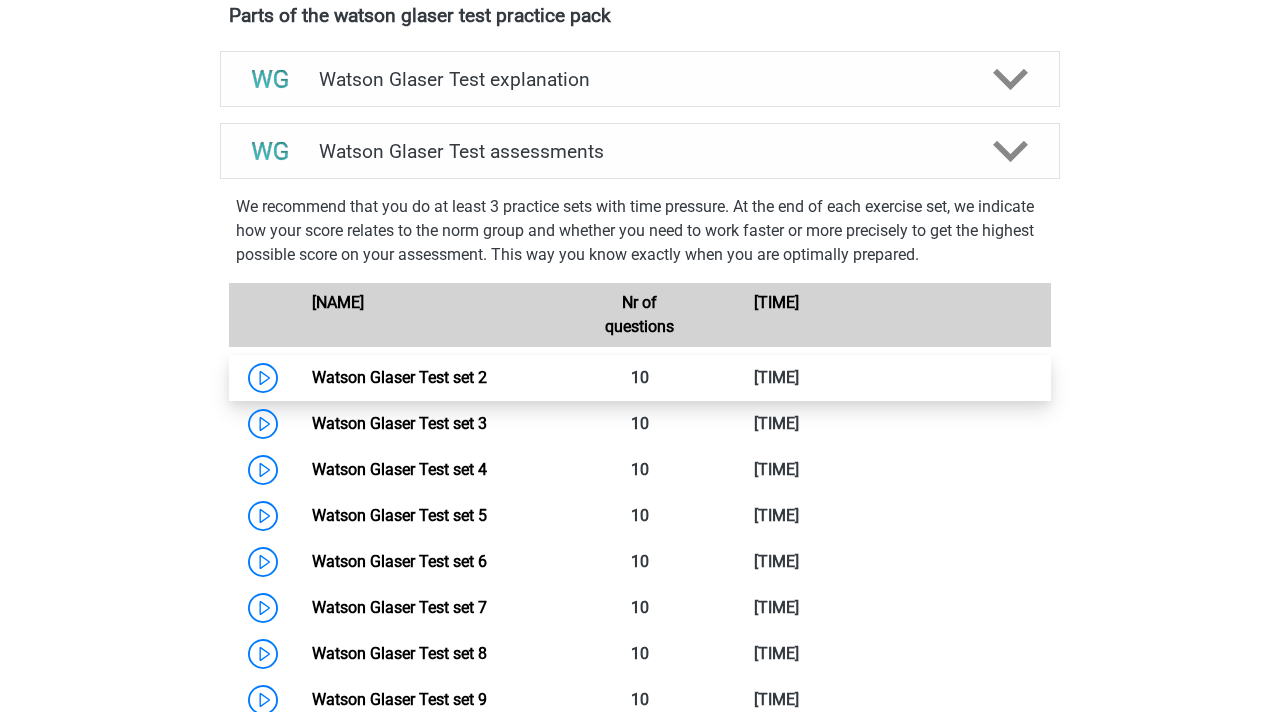 click on "Watson Glaser Test
set 2" at bounding box center [399, 377] 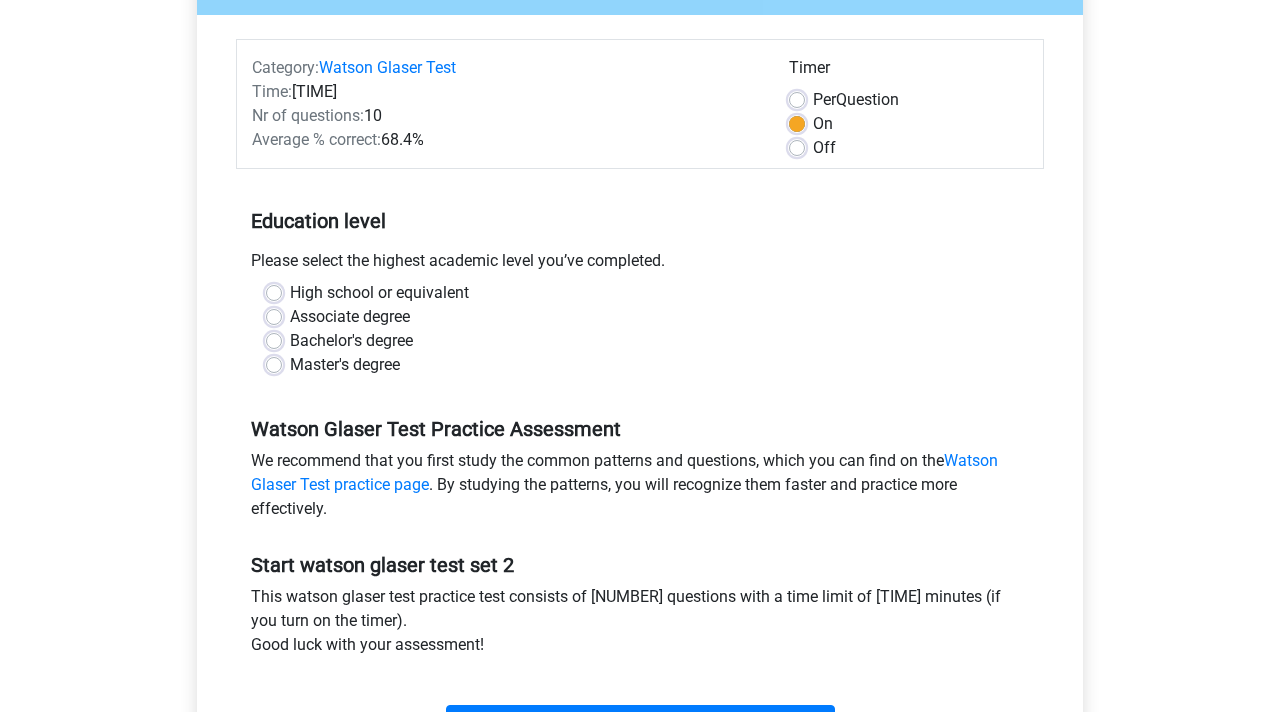 scroll, scrollTop: 232, scrollLeft: 0, axis: vertical 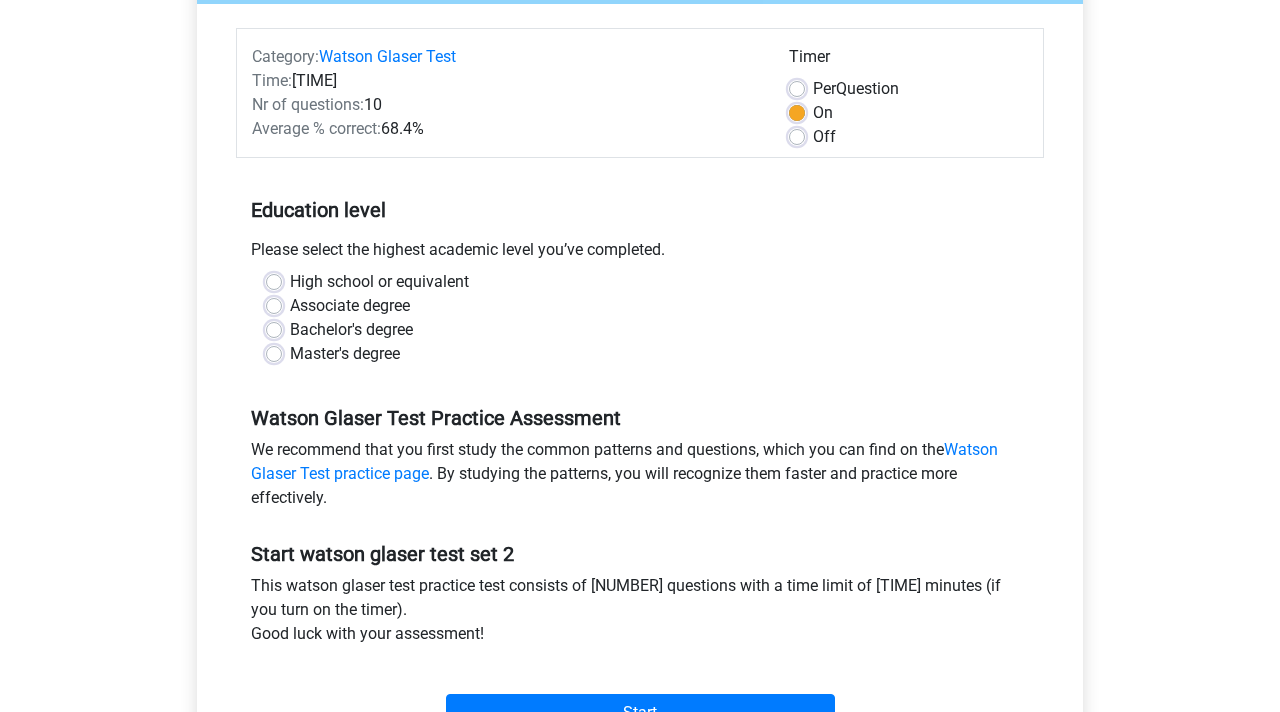 click on "Bachelor's degree" at bounding box center [351, 330] 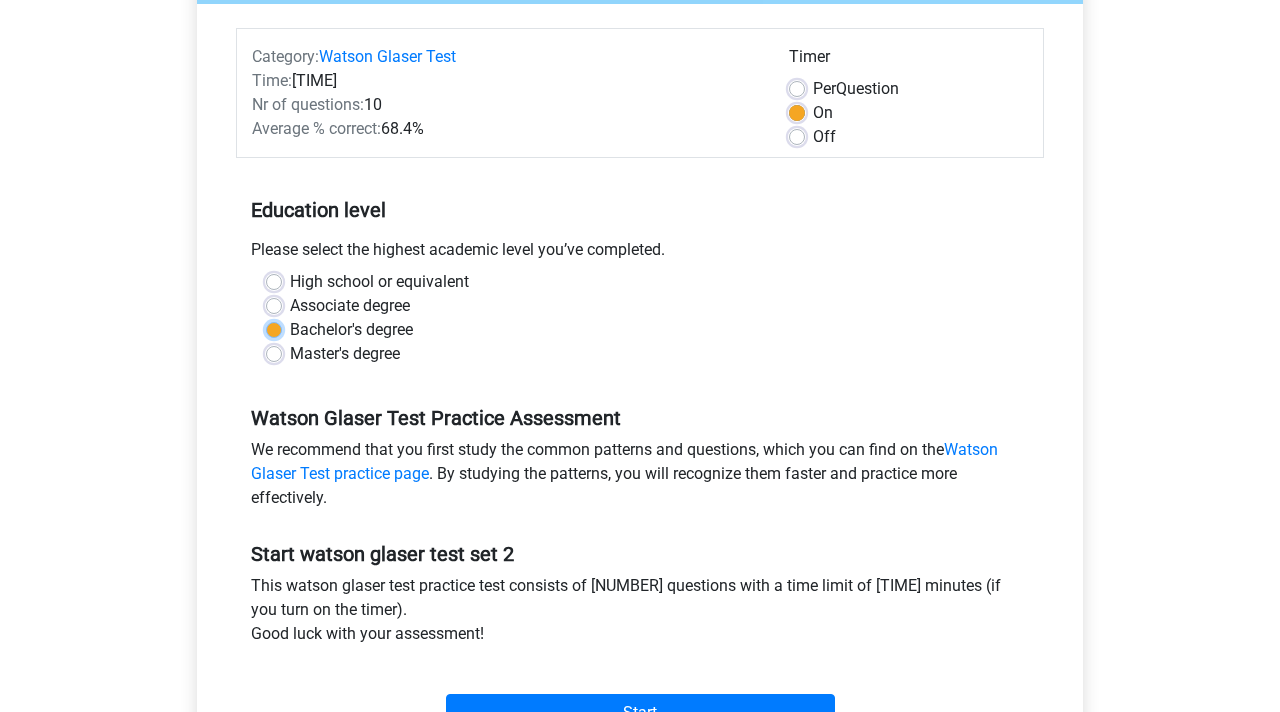 click on "Bachelor's degree" at bounding box center (274, 328) 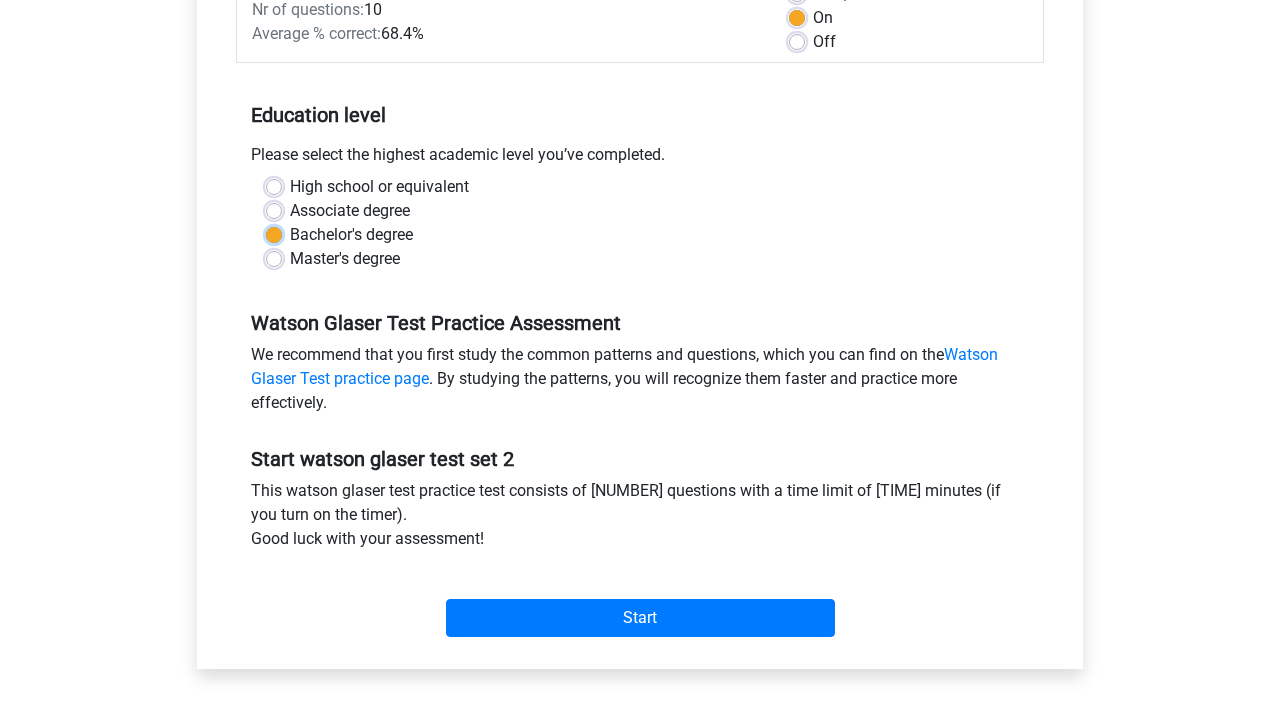 scroll, scrollTop: 403, scrollLeft: 0, axis: vertical 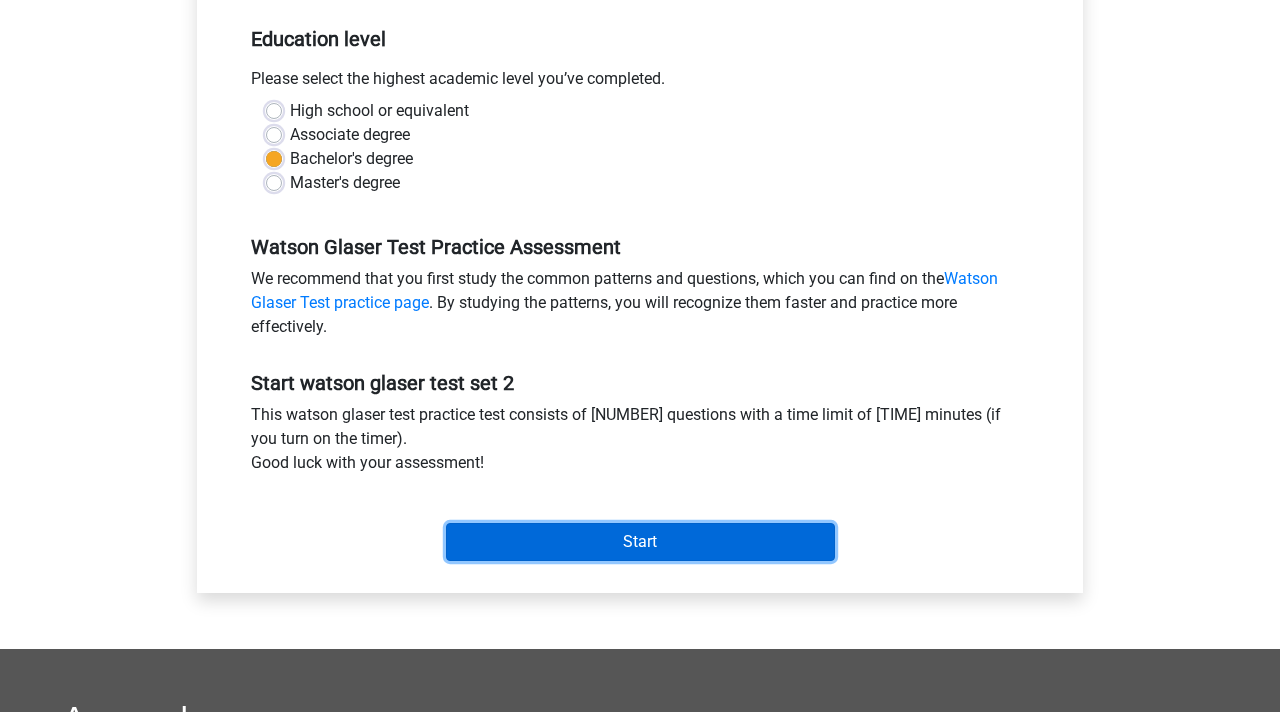 click on "Start" at bounding box center [640, 542] 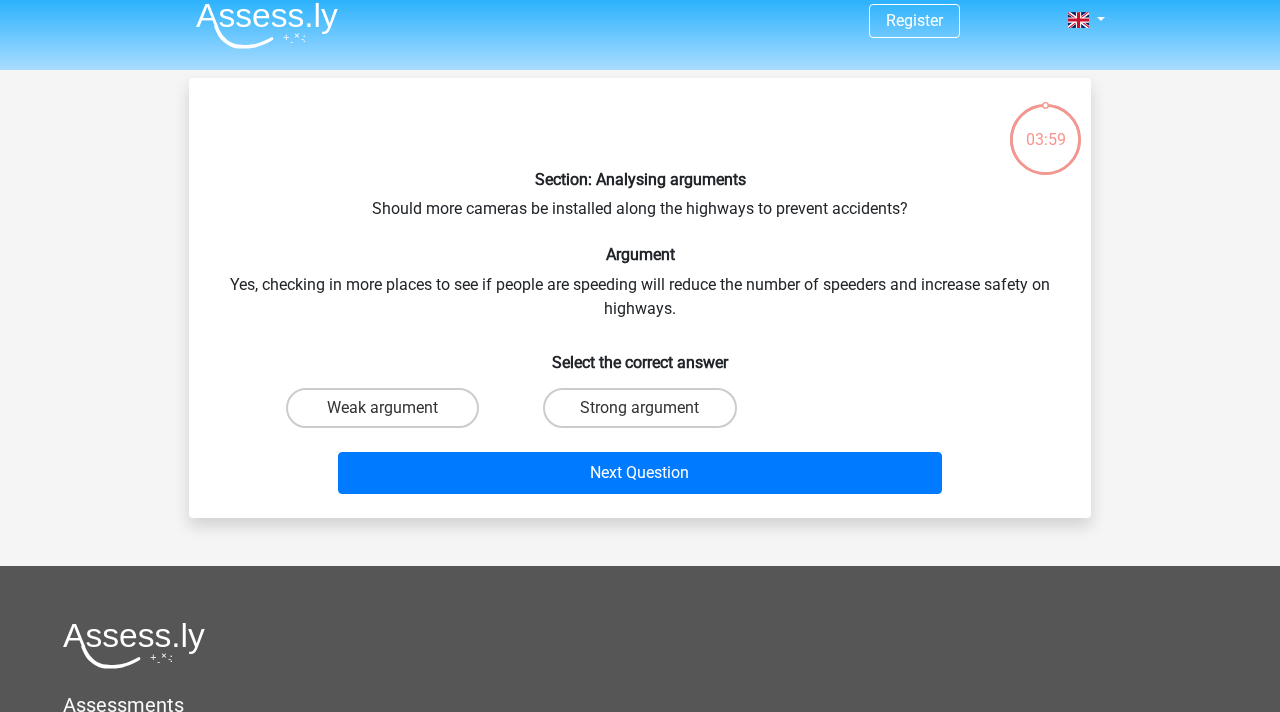 scroll, scrollTop: 13, scrollLeft: 0, axis: vertical 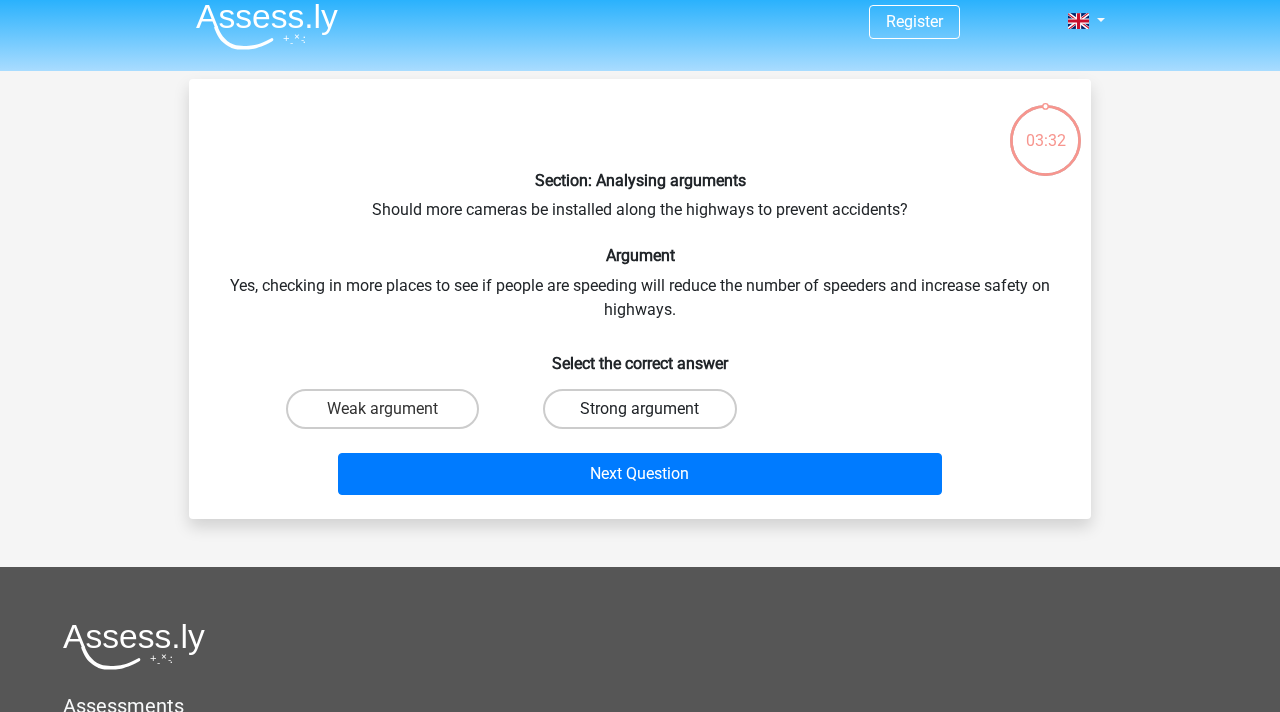 click on "Strong argument" at bounding box center [639, 409] 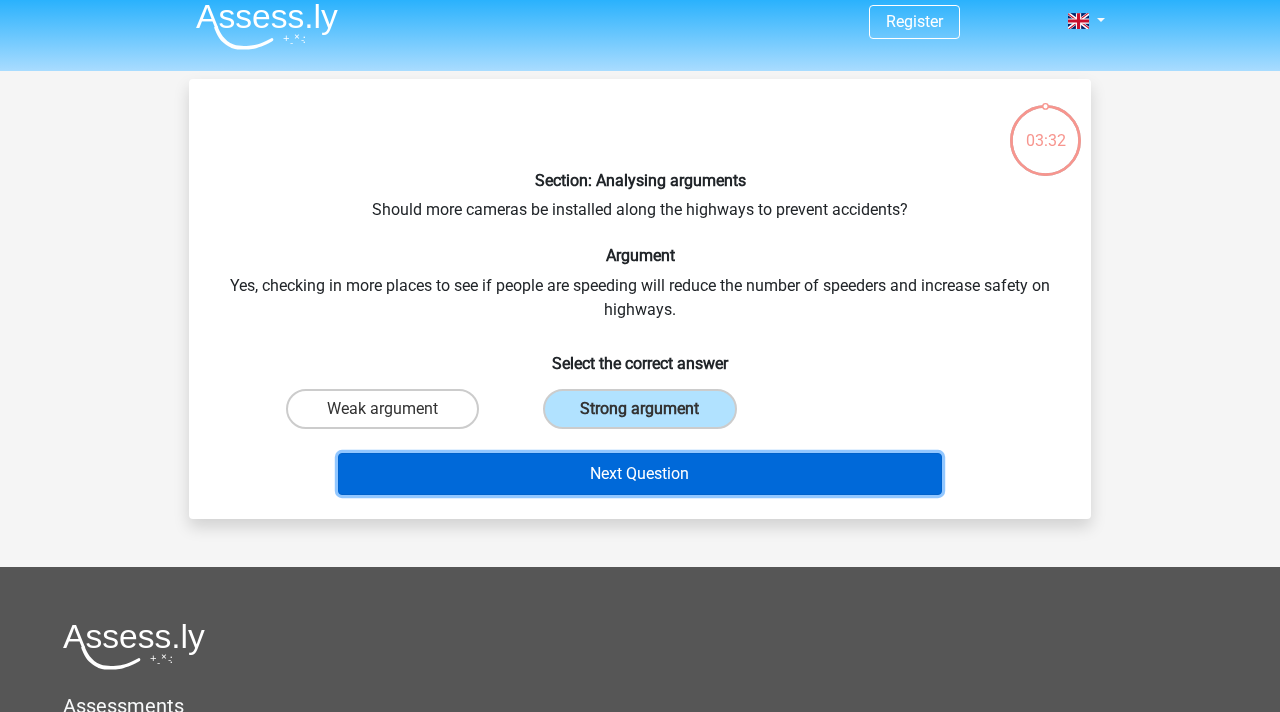 click on "Next Question" at bounding box center (640, 474) 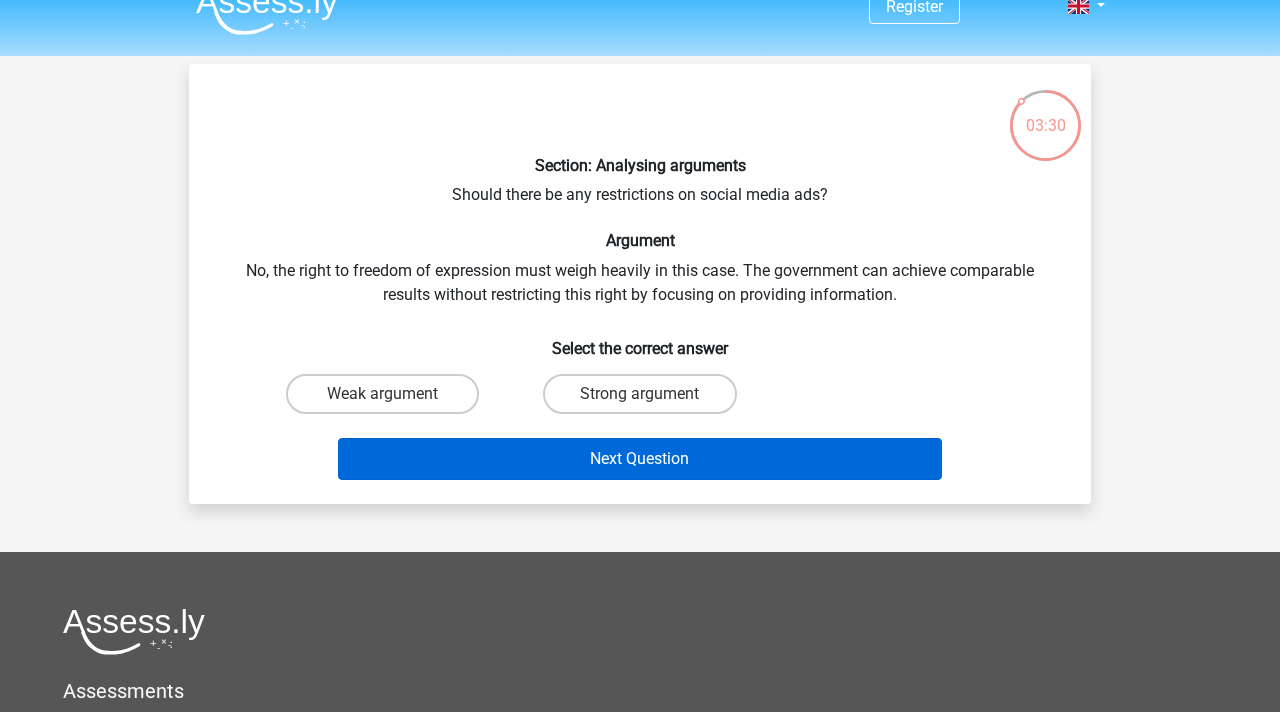 scroll, scrollTop: 0, scrollLeft: 0, axis: both 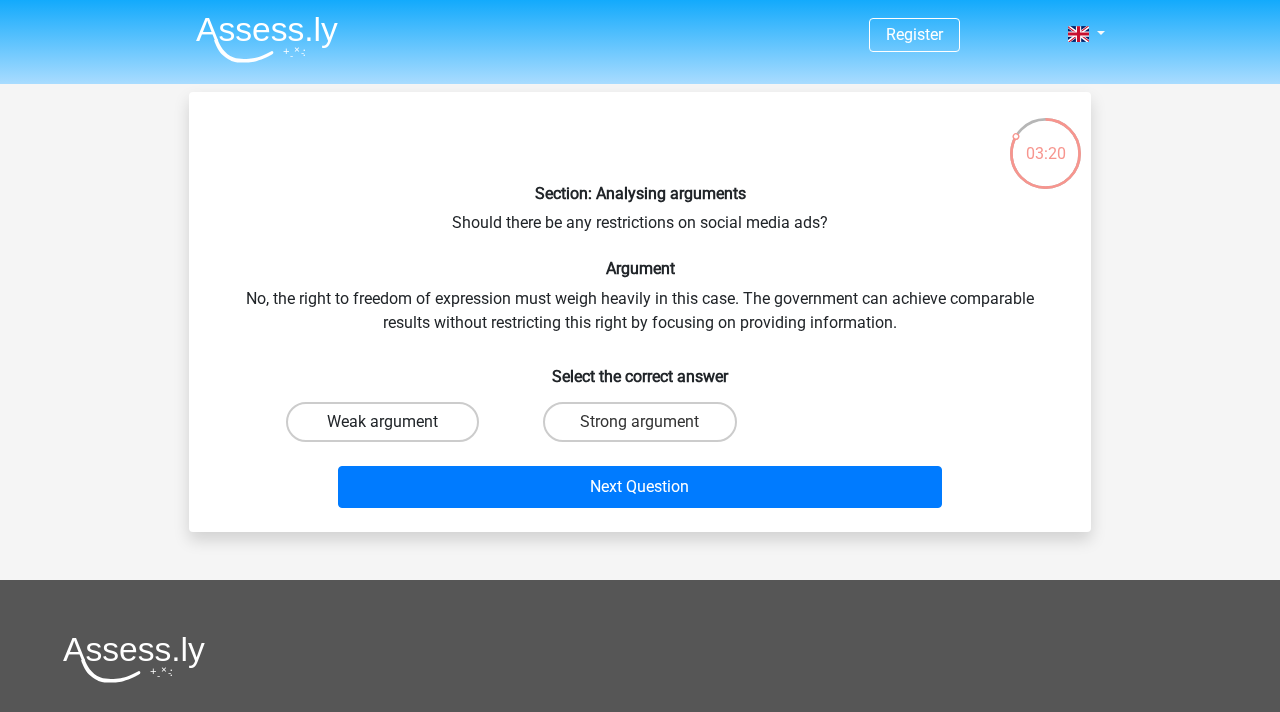 click on "Weak argument" at bounding box center [382, 422] 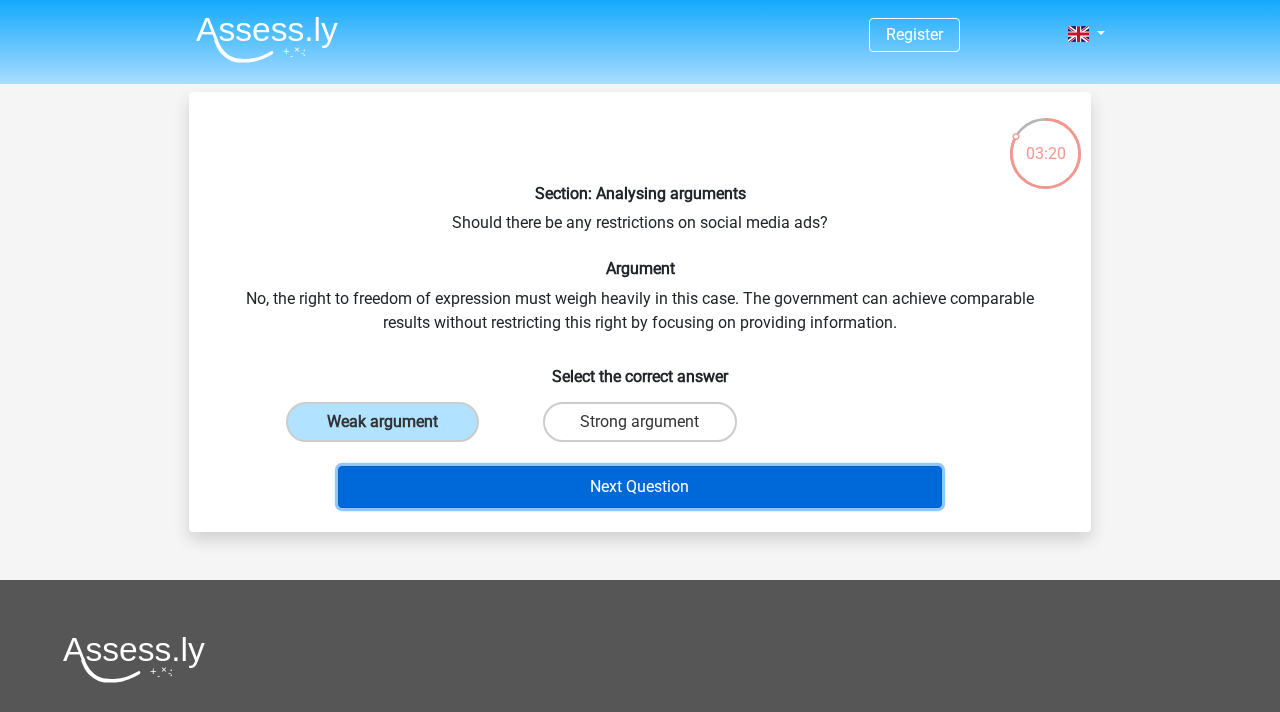 click on "Next Question" at bounding box center (640, 487) 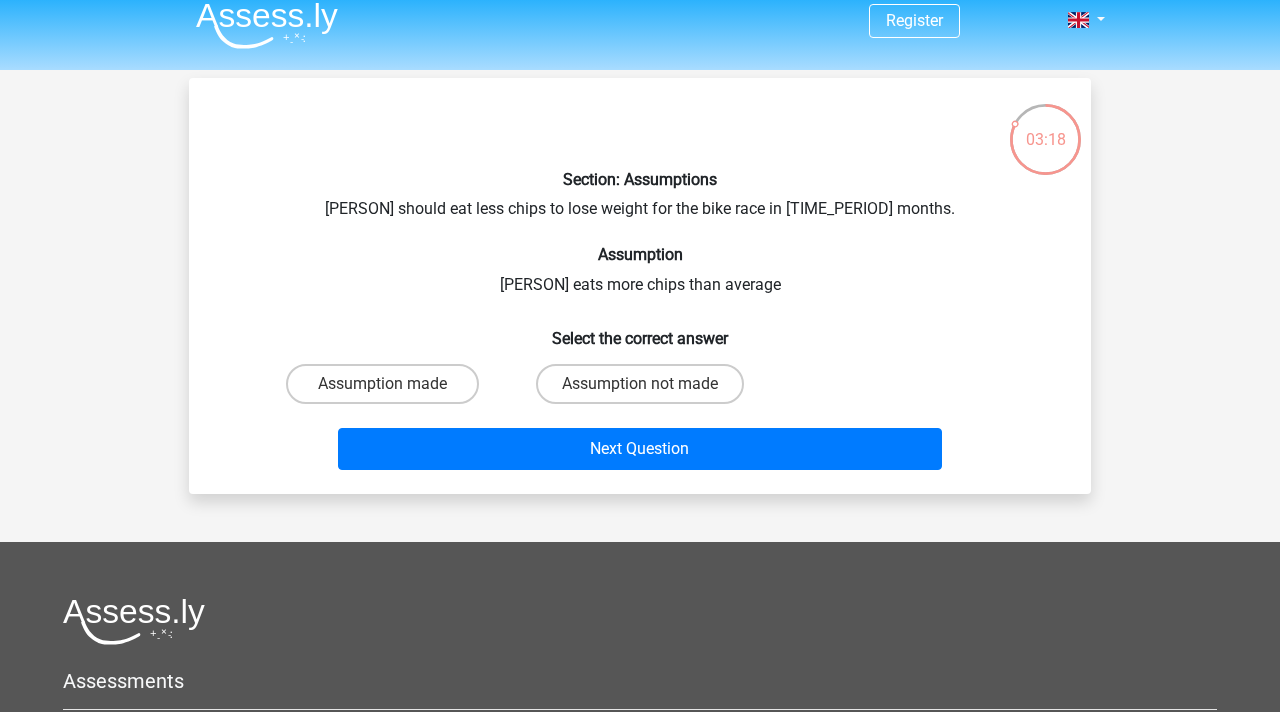 scroll, scrollTop: 0, scrollLeft: 0, axis: both 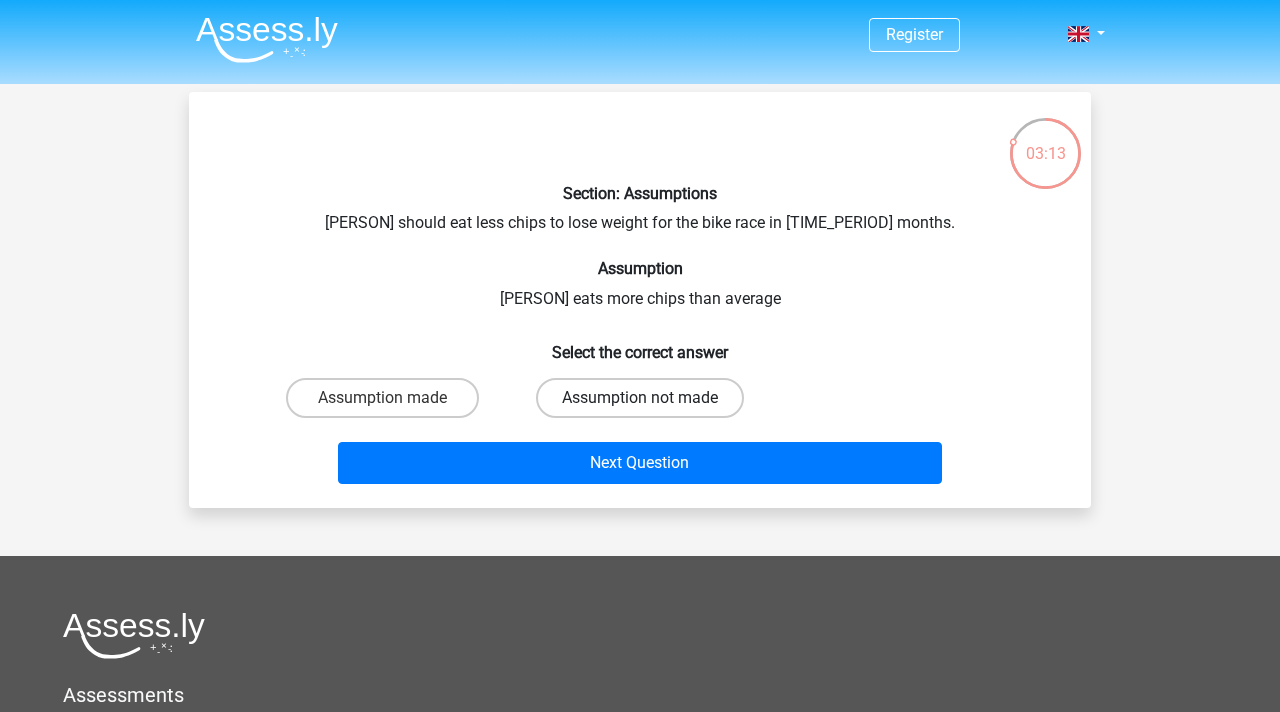click on "Assumption not made" at bounding box center (640, 398) 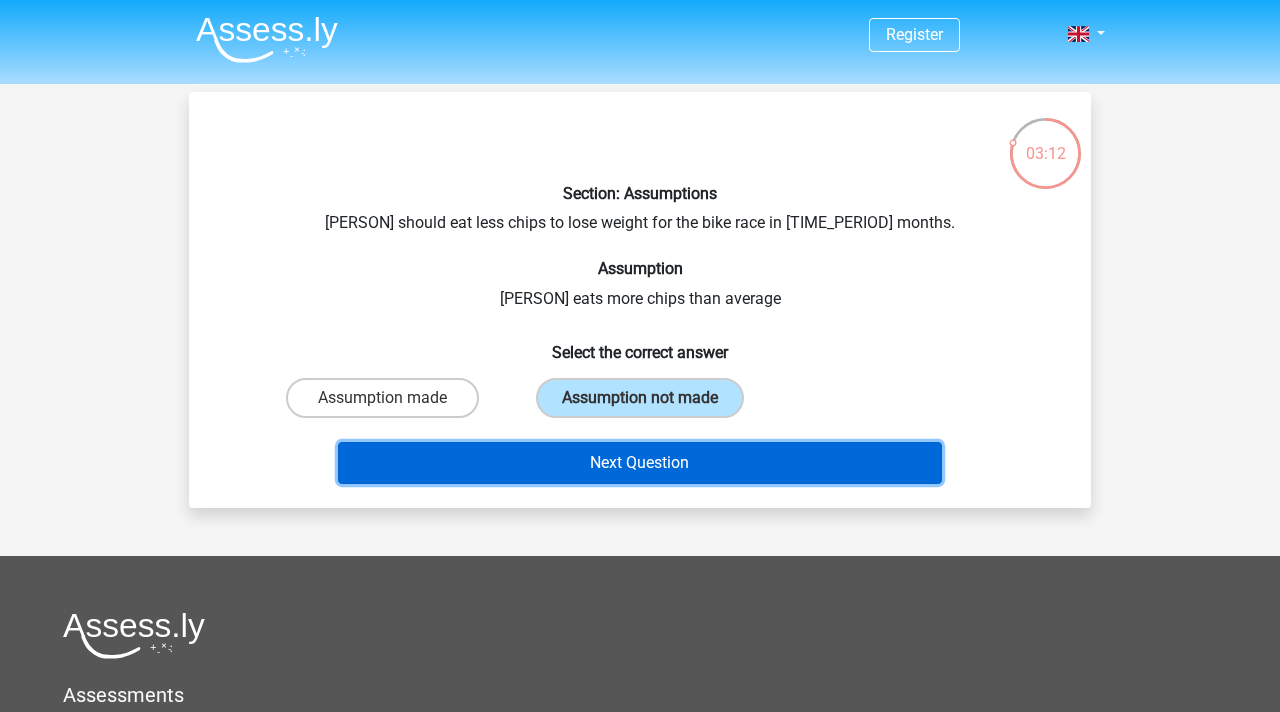 click on "Next Question" at bounding box center (640, 463) 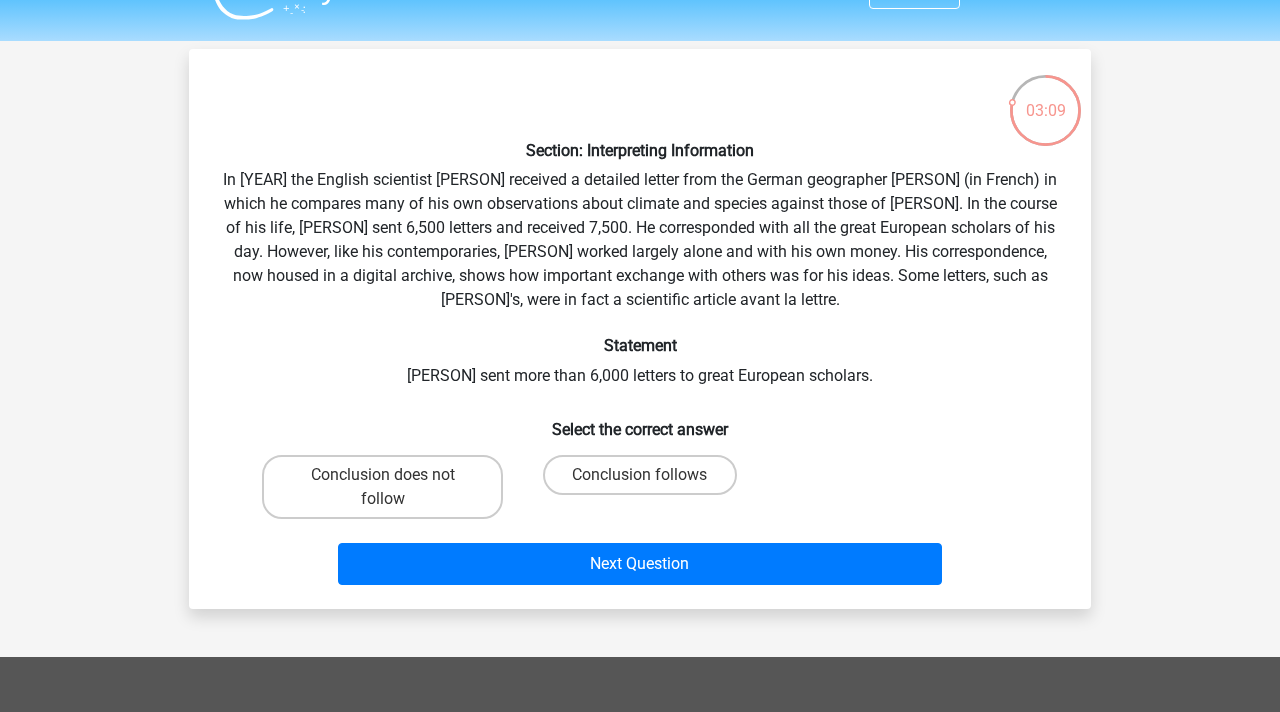 scroll, scrollTop: 38, scrollLeft: 0, axis: vertical 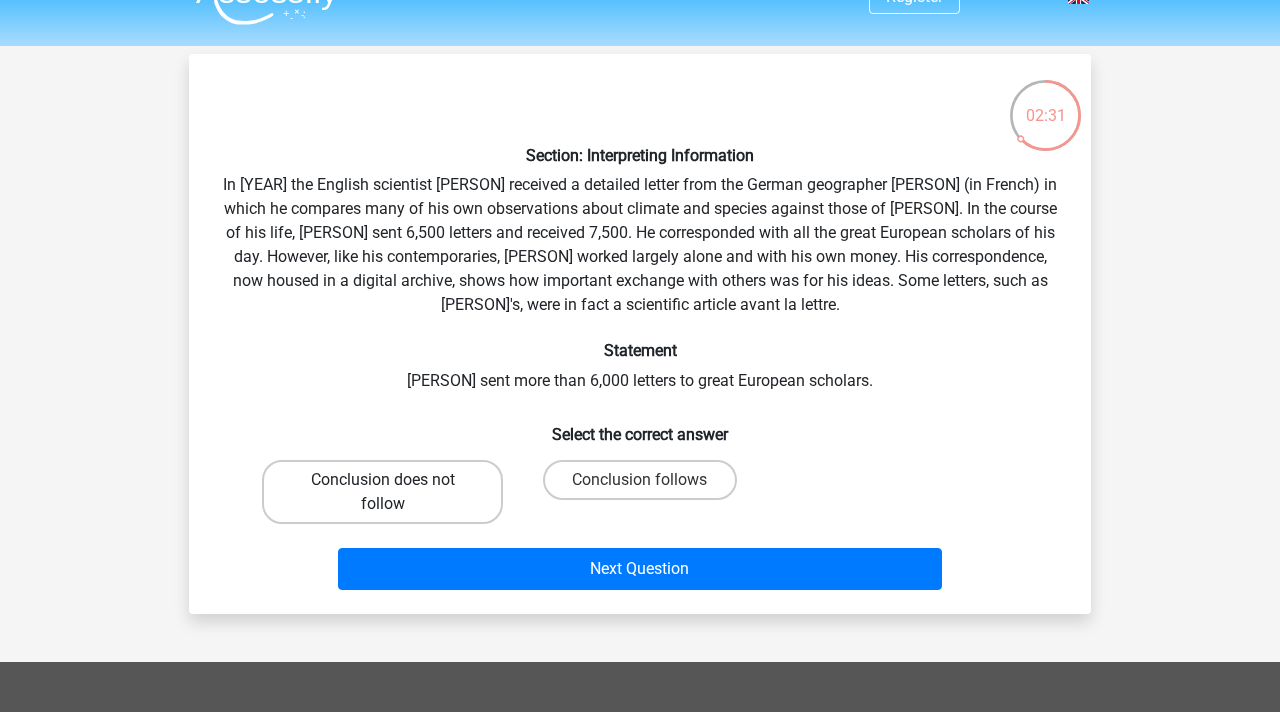 click on "Conclusion does not follow" at bounding box center [382, 492] 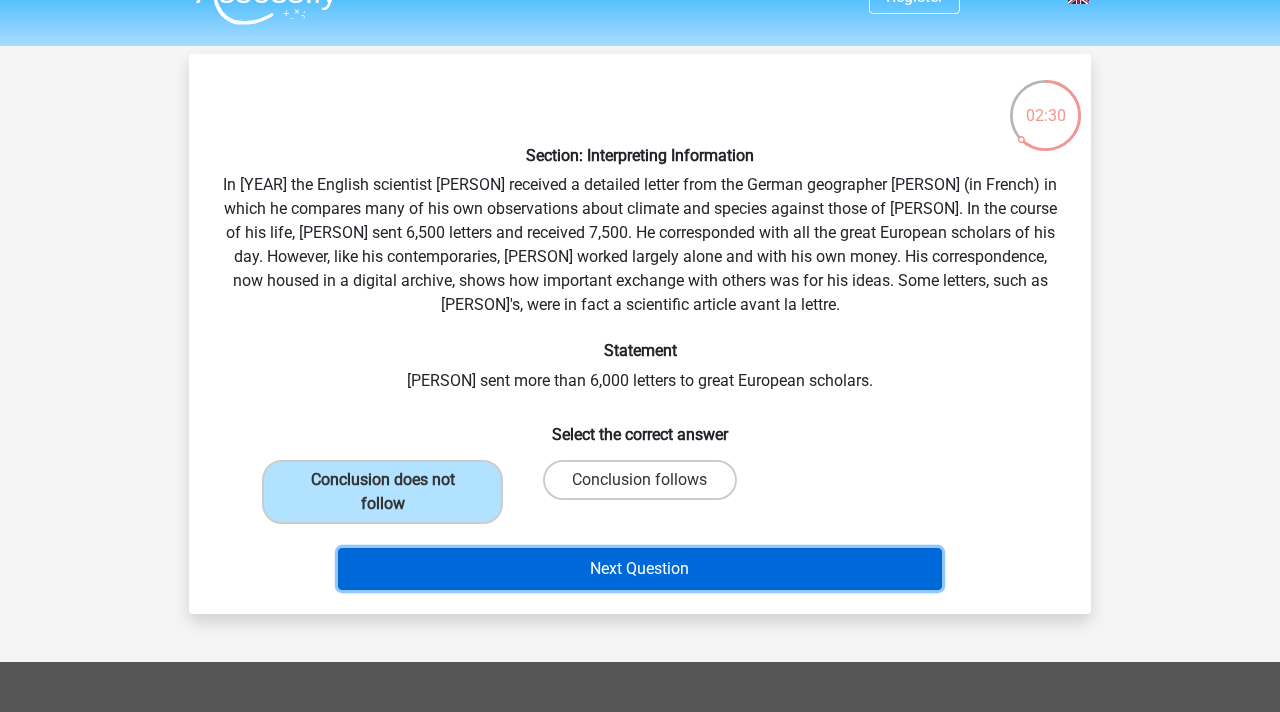 click on "Next Question" at bounding box center [640, 569] 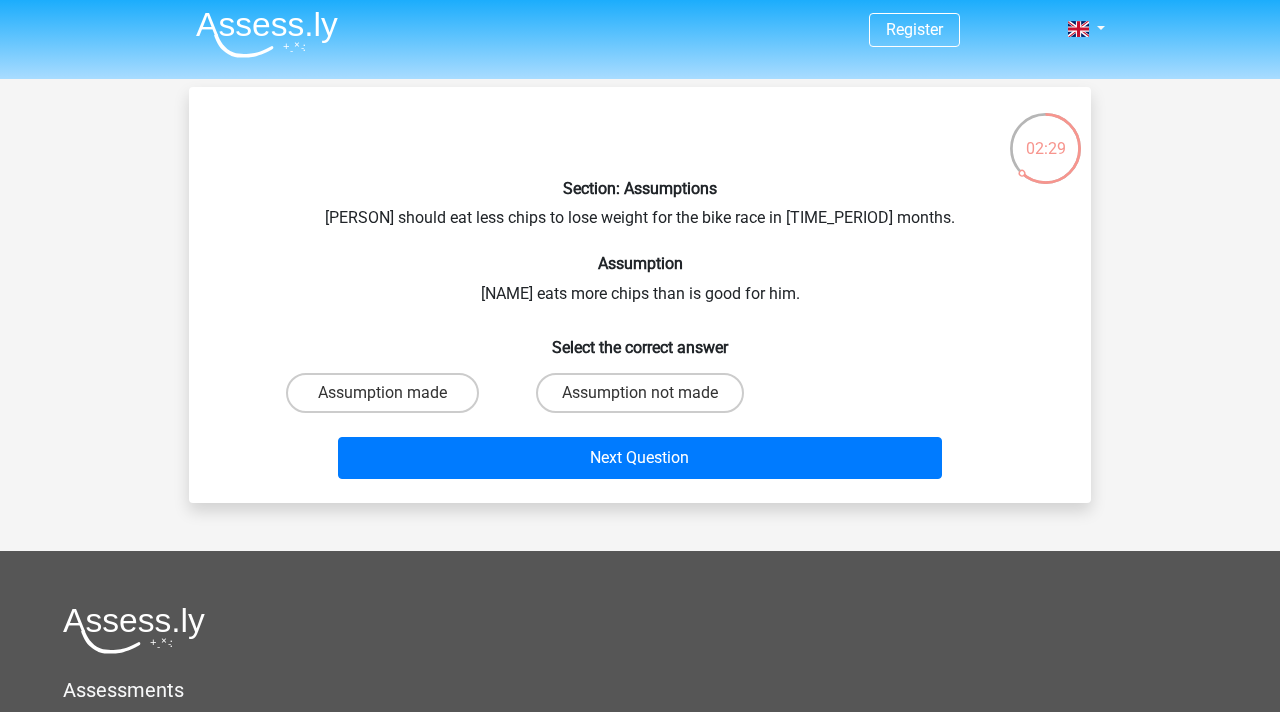 scroll, scrollTop: 0, scrollLeft: 0, axis: both 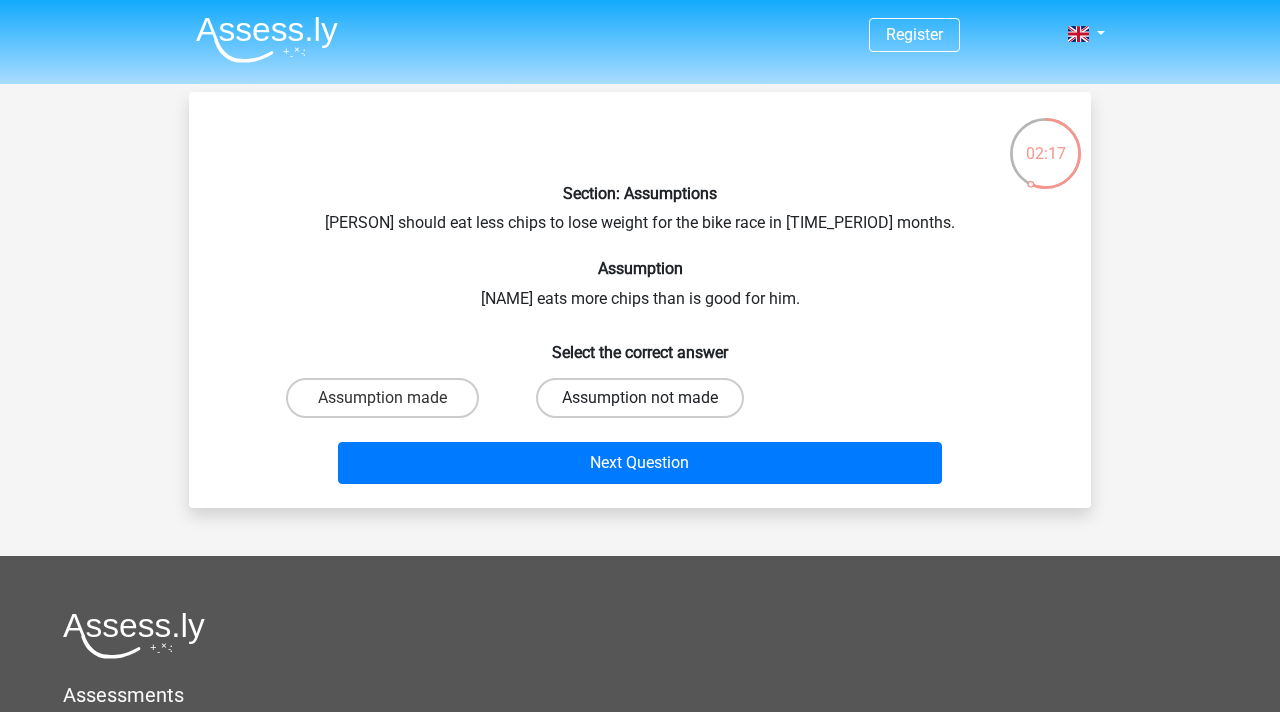click on "Assumption not made" at bounding box center (640, 398) 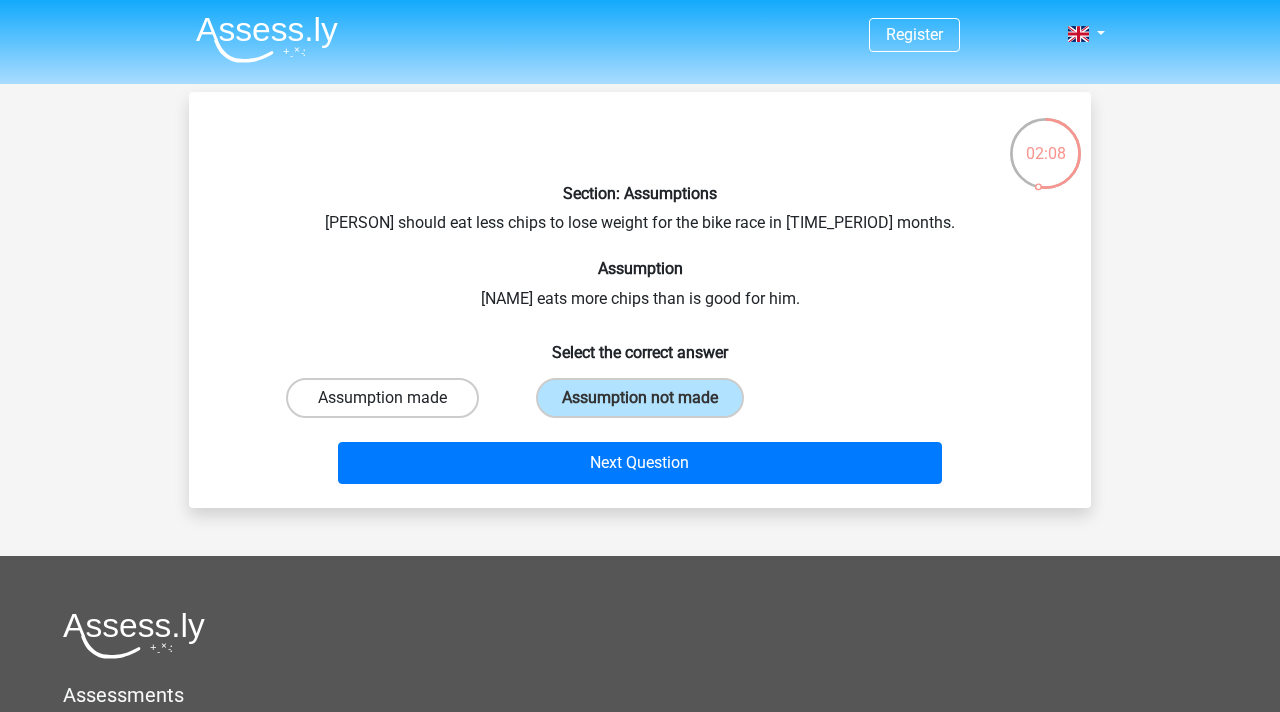 click on "Assumption made" at bounding box center (382, 398) 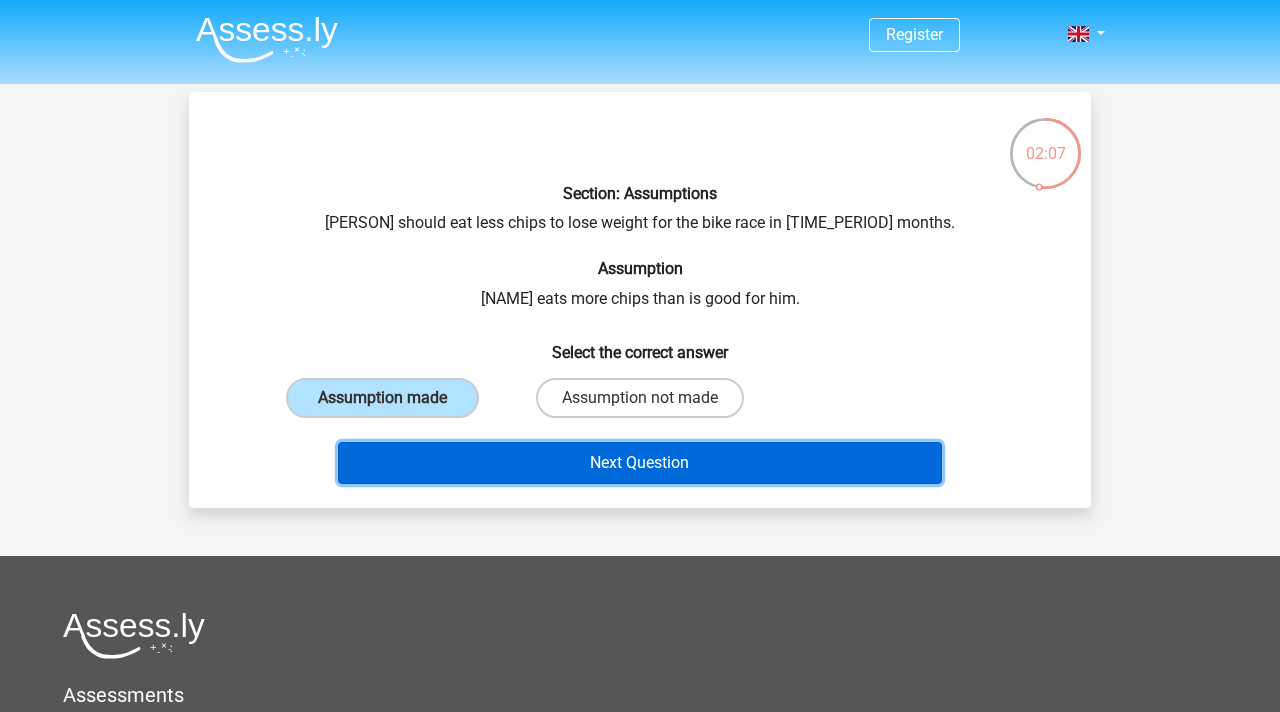 click on "Next Question" at bounding box center [640, 463] 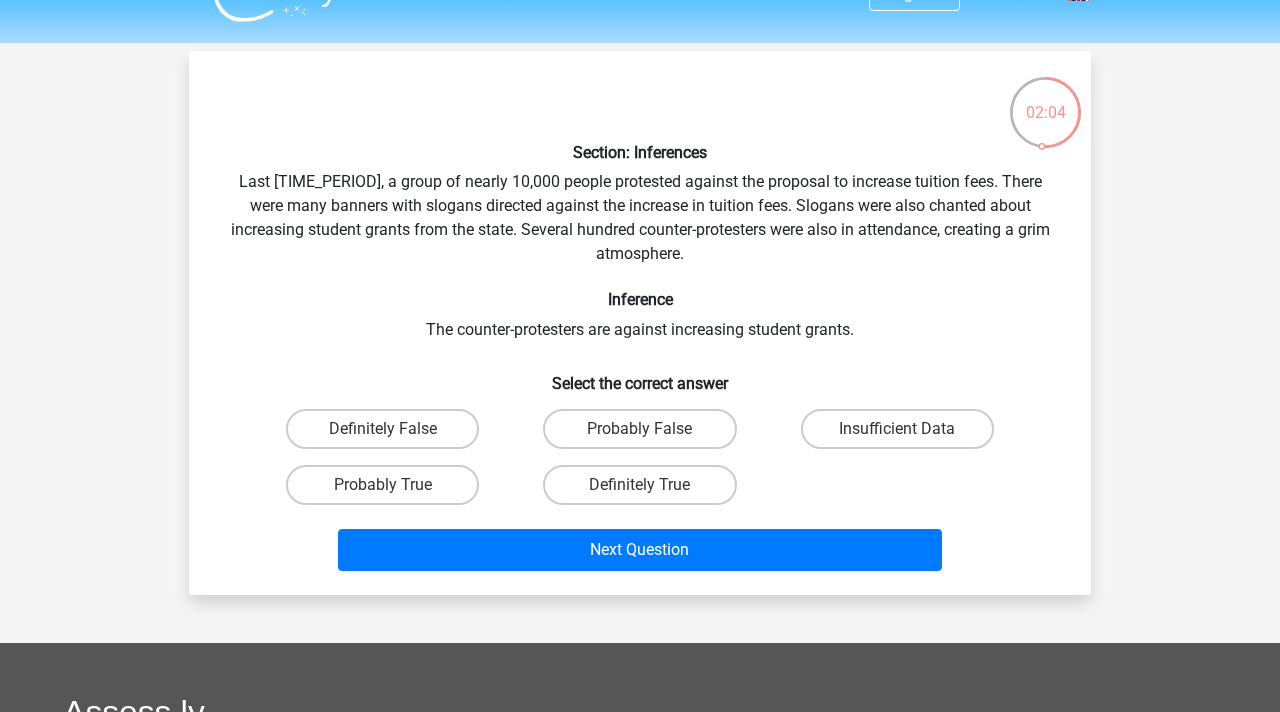 scroll, scrollTop: 43, scrollLeft: 0, axis: vertical 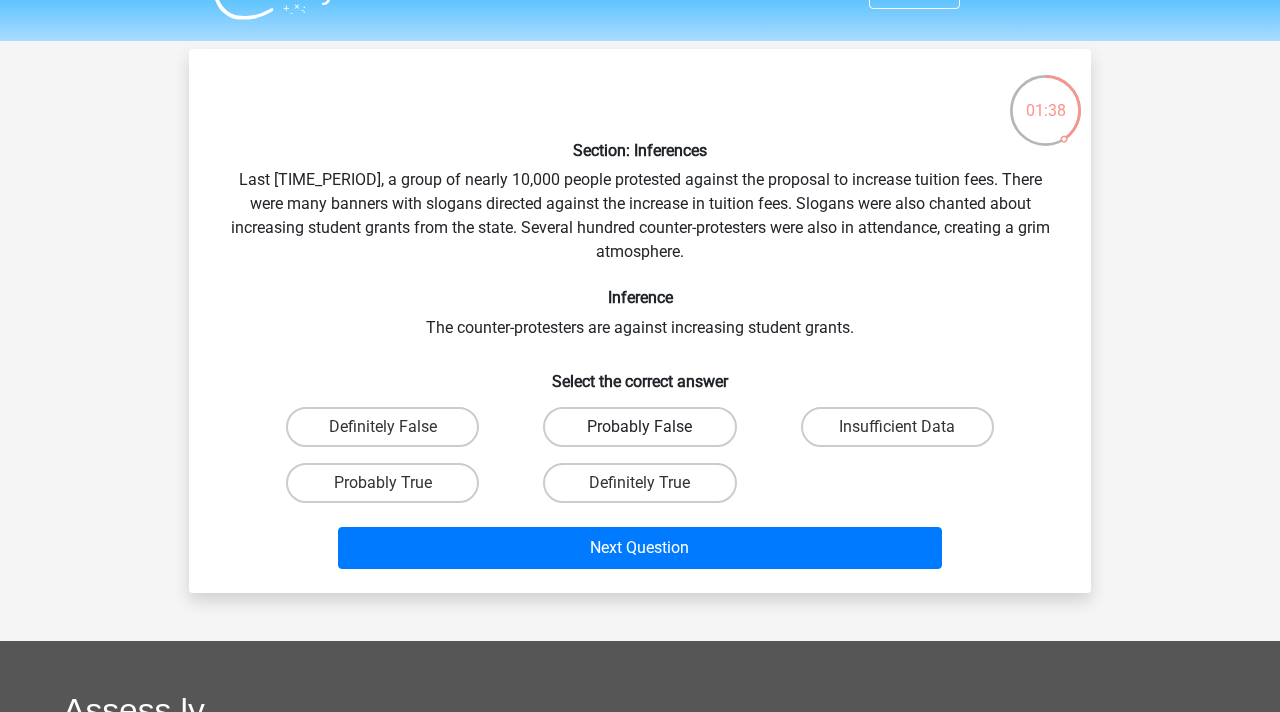click on "Probably False" at bounding box center (639, 427) 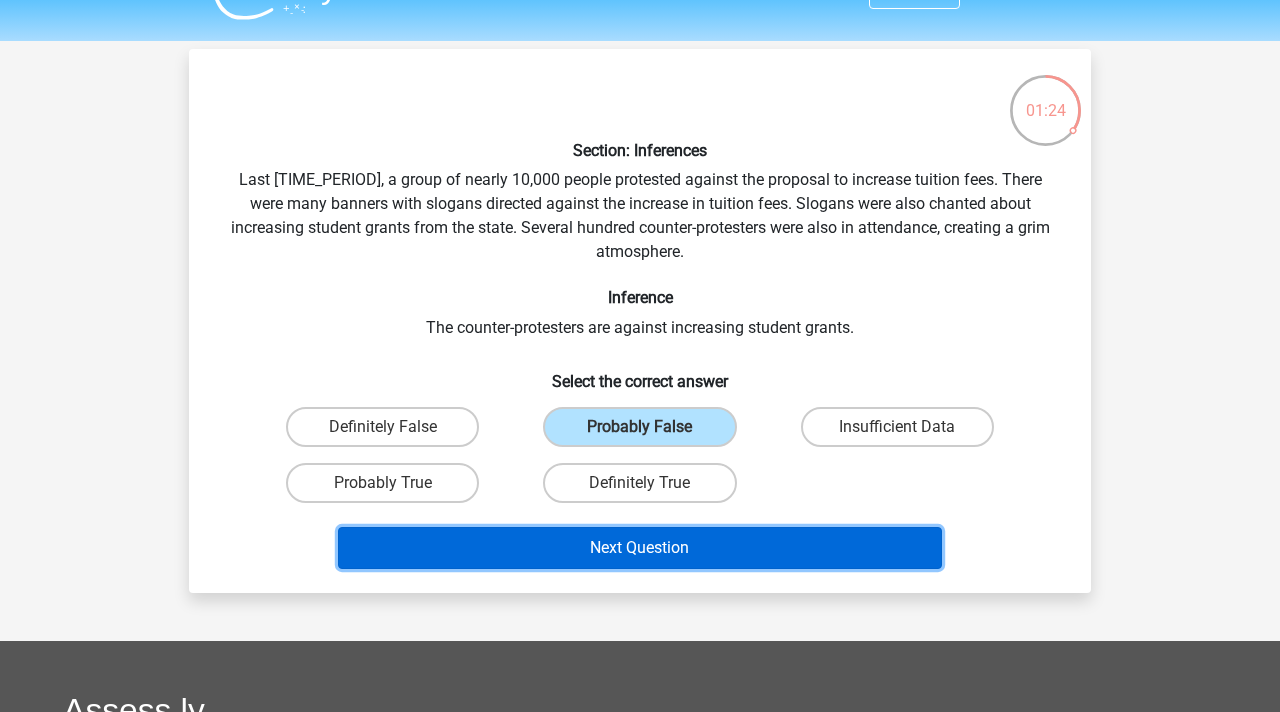 click on "Next Question" at bounding box center (640, 548) 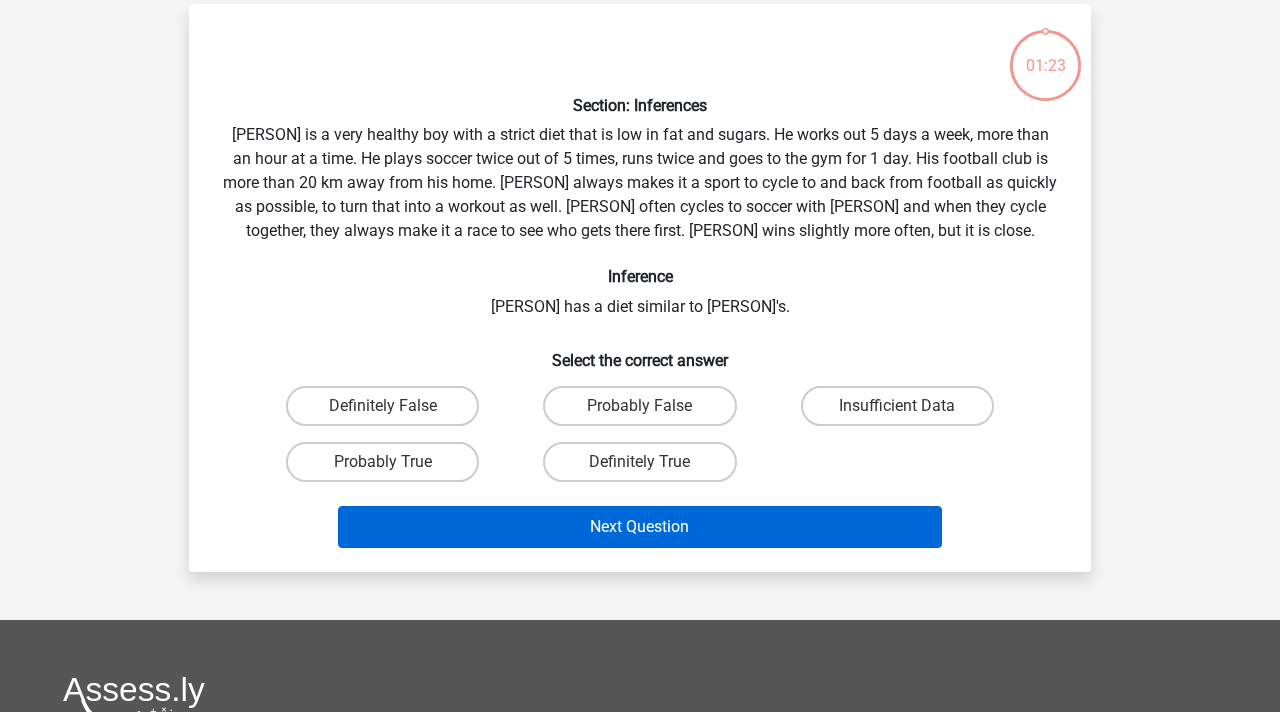 scroll, scrollTop: 92, scrollLeft: 0, axis: vertical 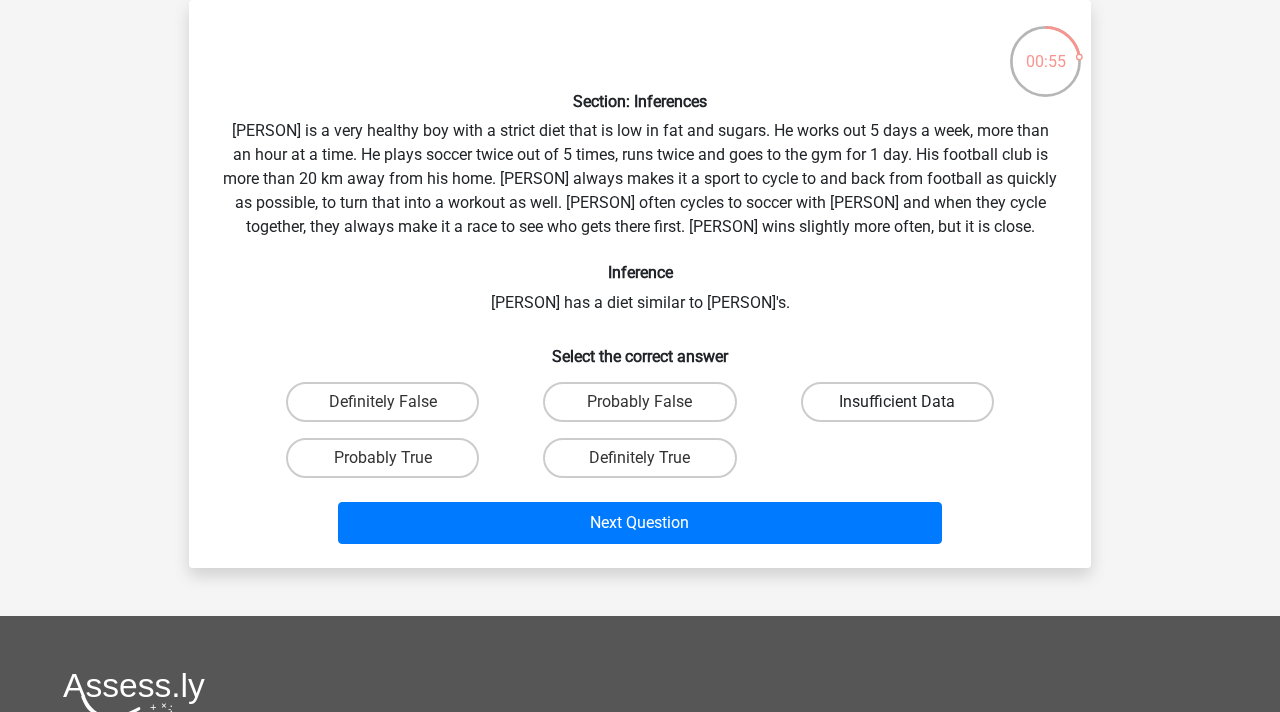 click on "Insufficient Data" at bounding box center (897, 402) 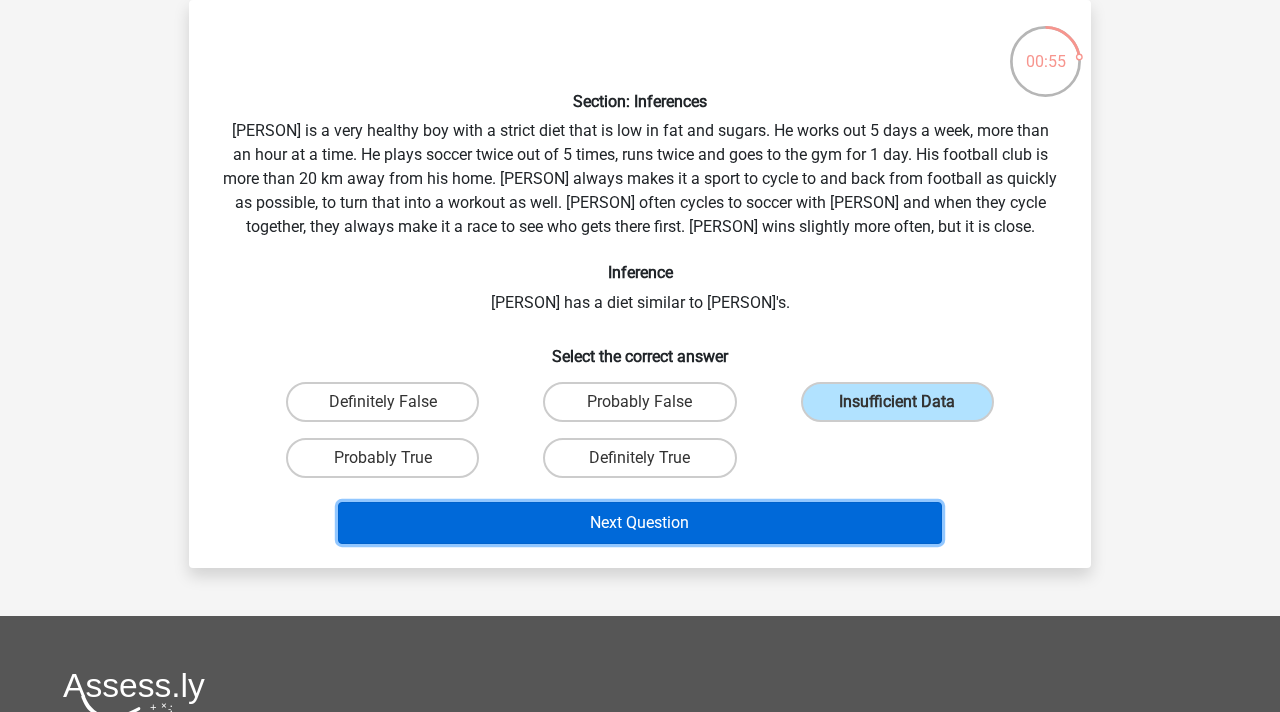 click on "Next Question" at bounding box center [640, 523] 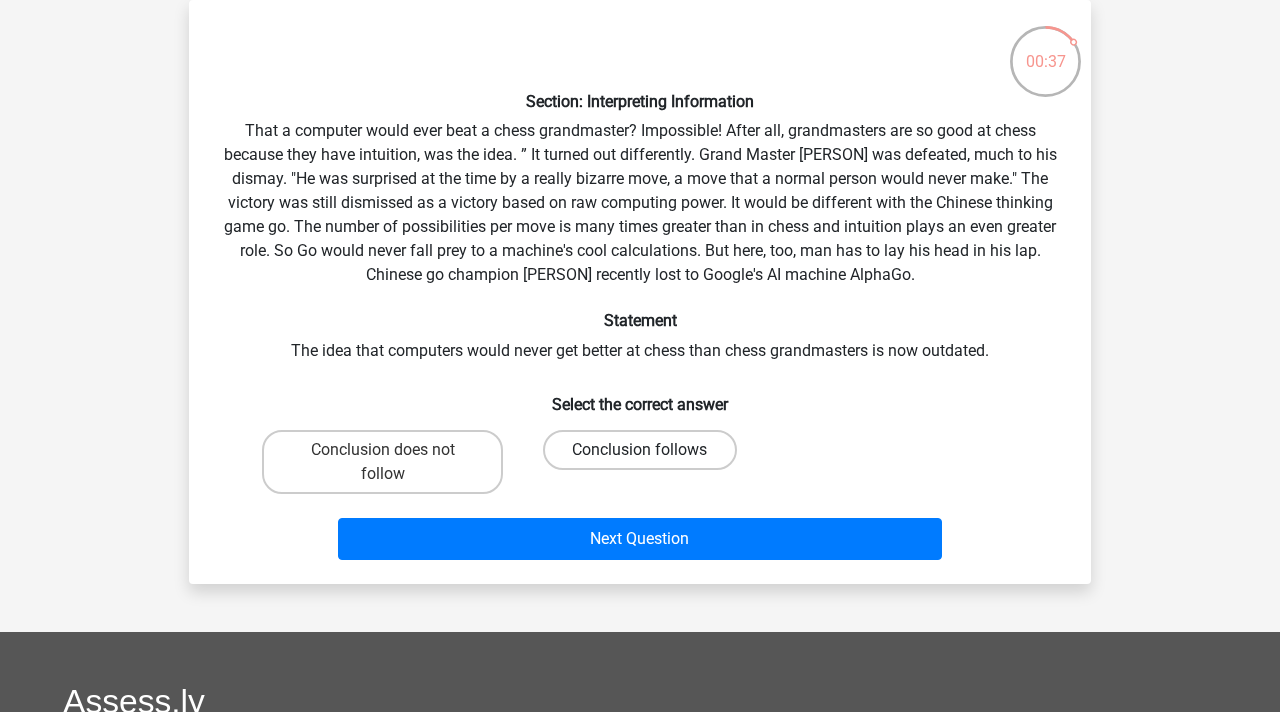click on "Conclusion follows" at bounding box center [639, 450] 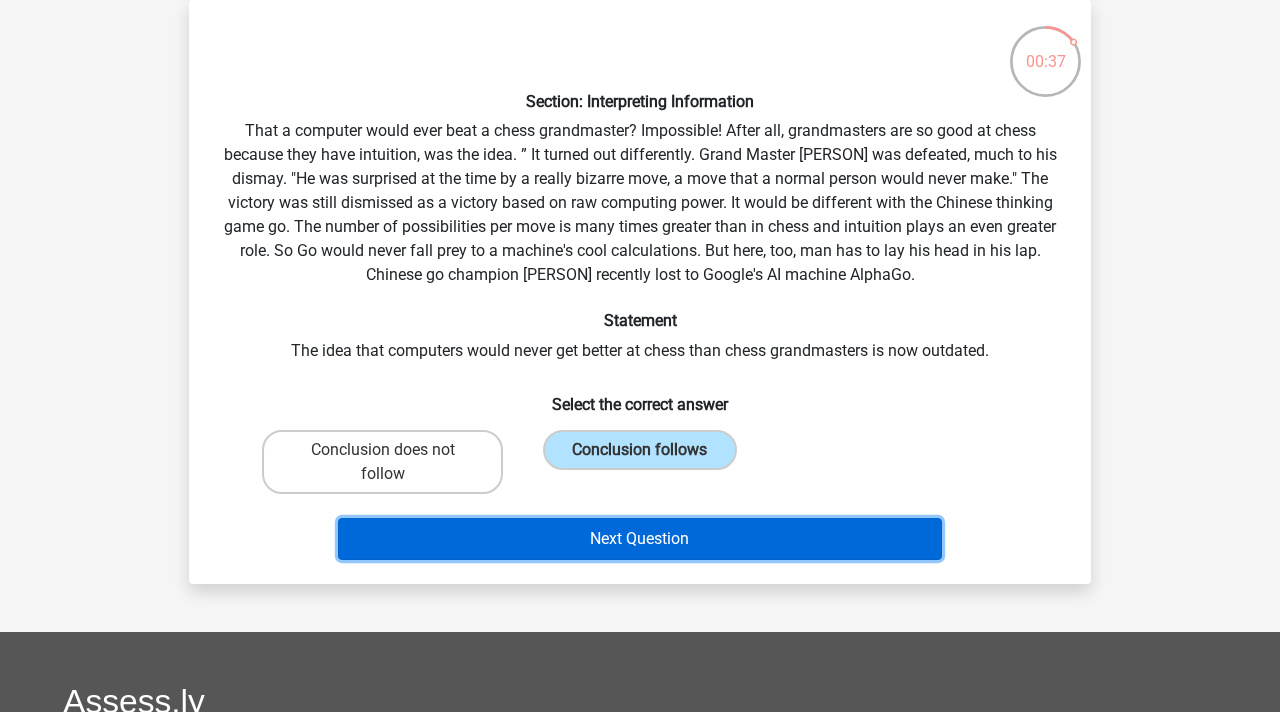 click on "Next Question" at bounding box center (640, 539) 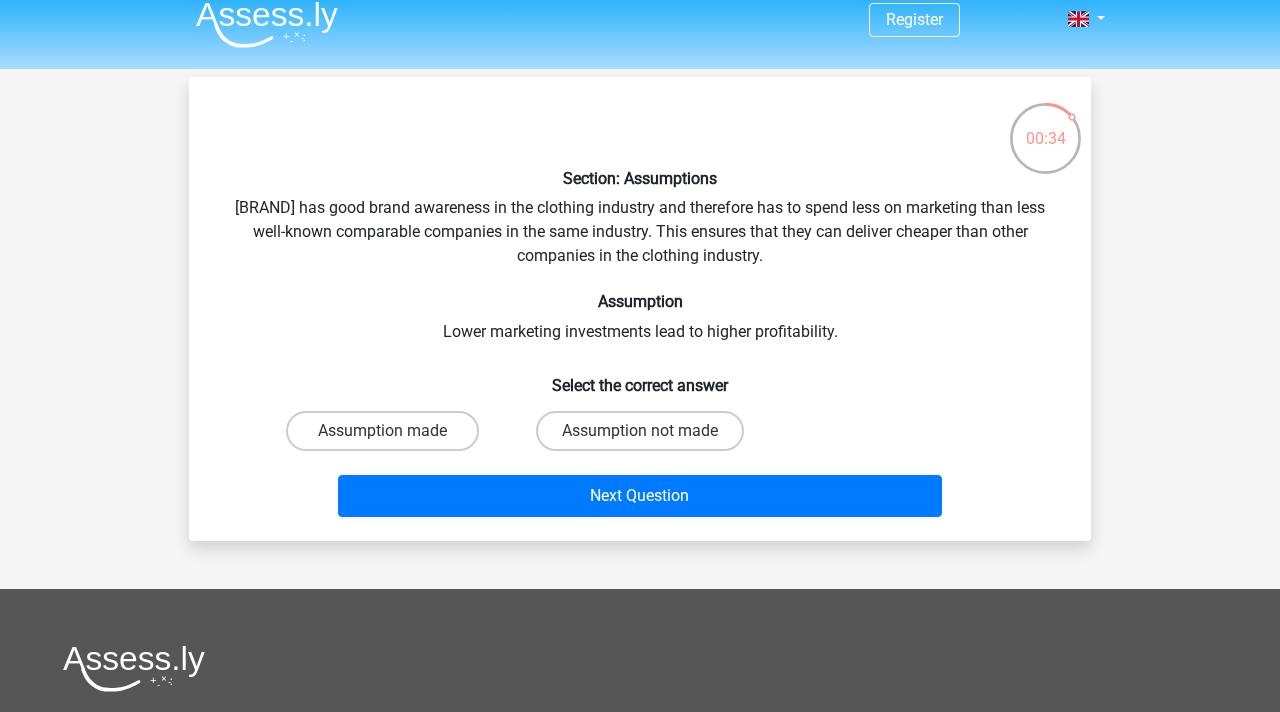 scroll, scrollTop: 0, scrollLeft: 0, axis: both 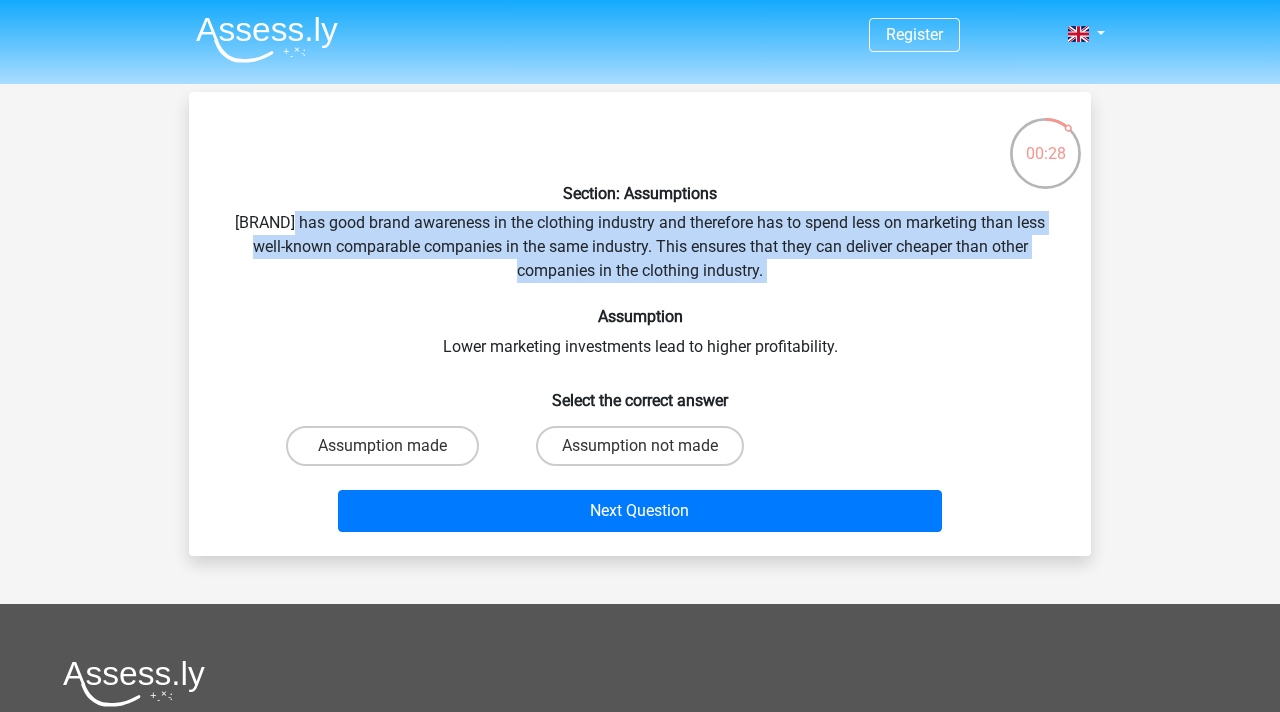 drag, startPoint x: 288, startPoint y: 231, endPoint x: 736, endPoint y: 295, distance: 452.54834 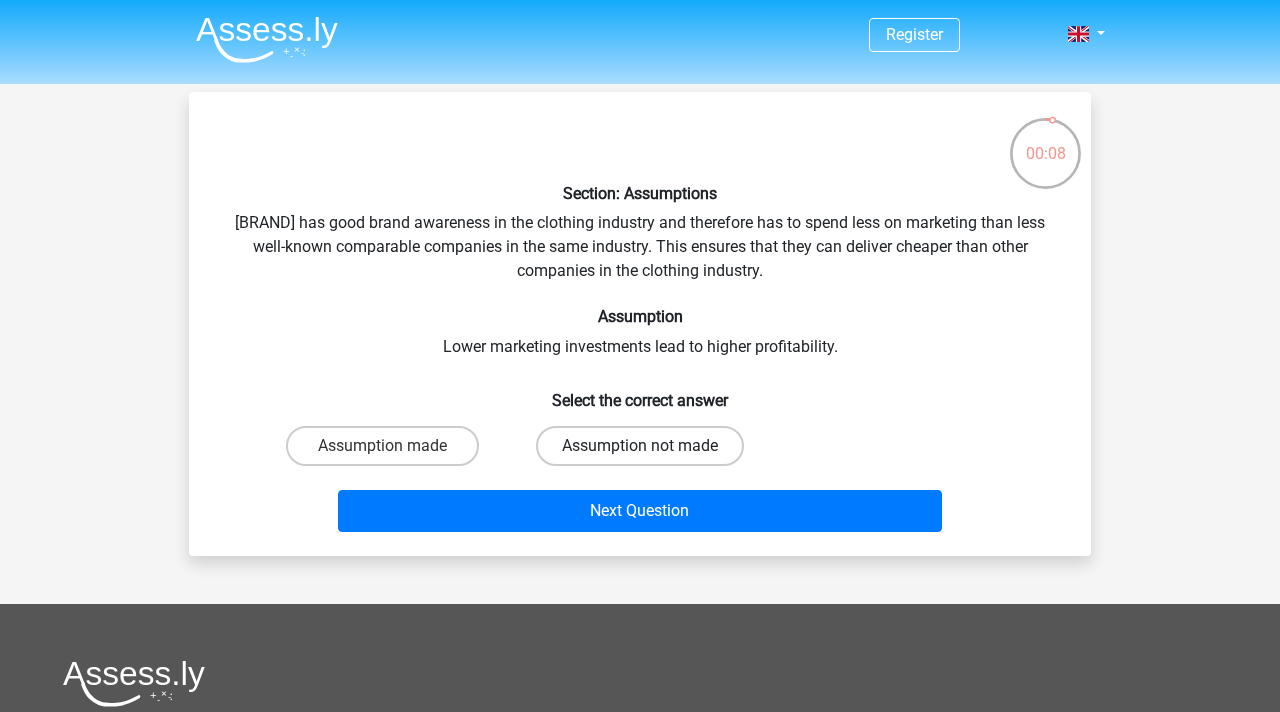 click on "Assumption not made" at bounding box center (640, 446) 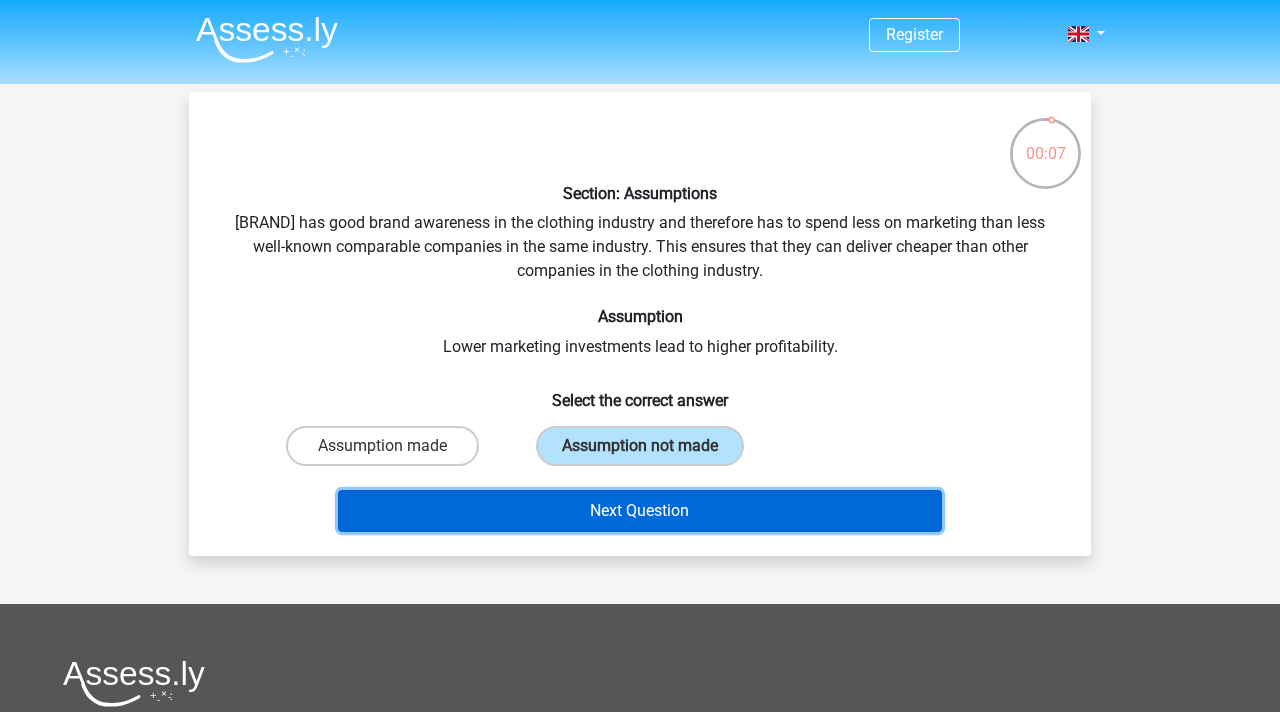 click on "Next Question" at bounding box center (640, 511) 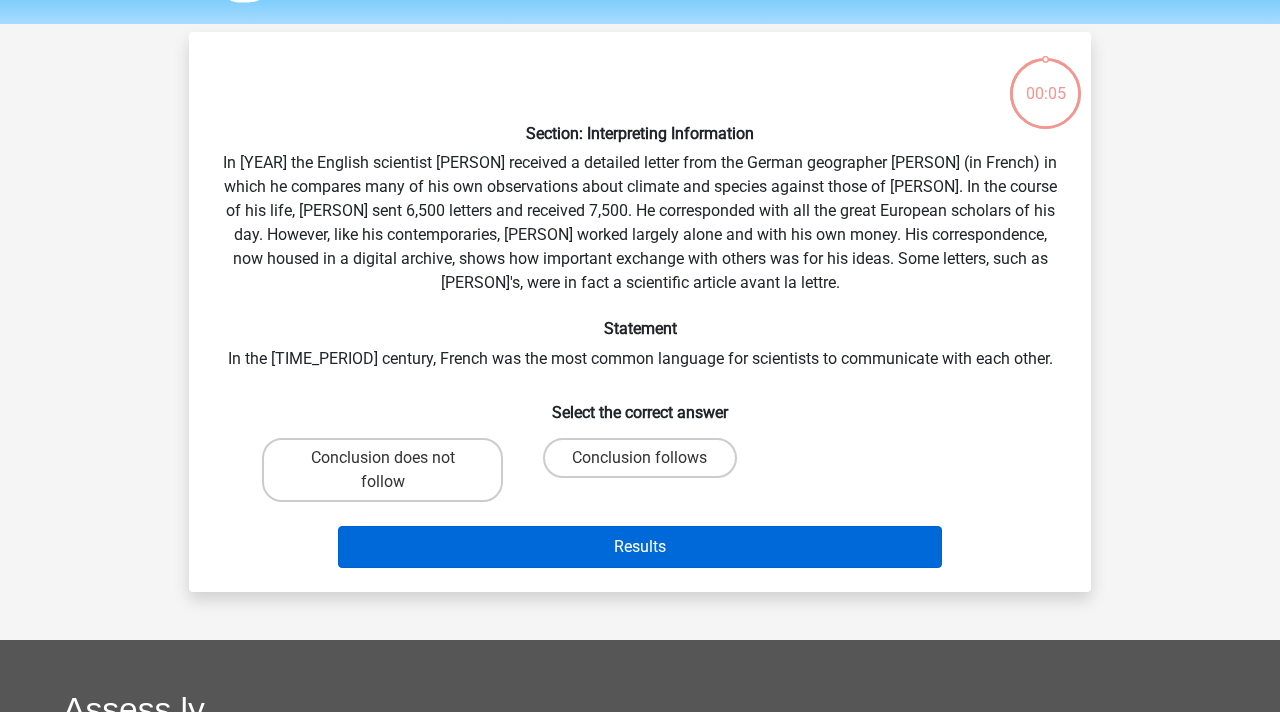 scroll, scrollTop: 92, scrollLeft: 0, axis: vertical 